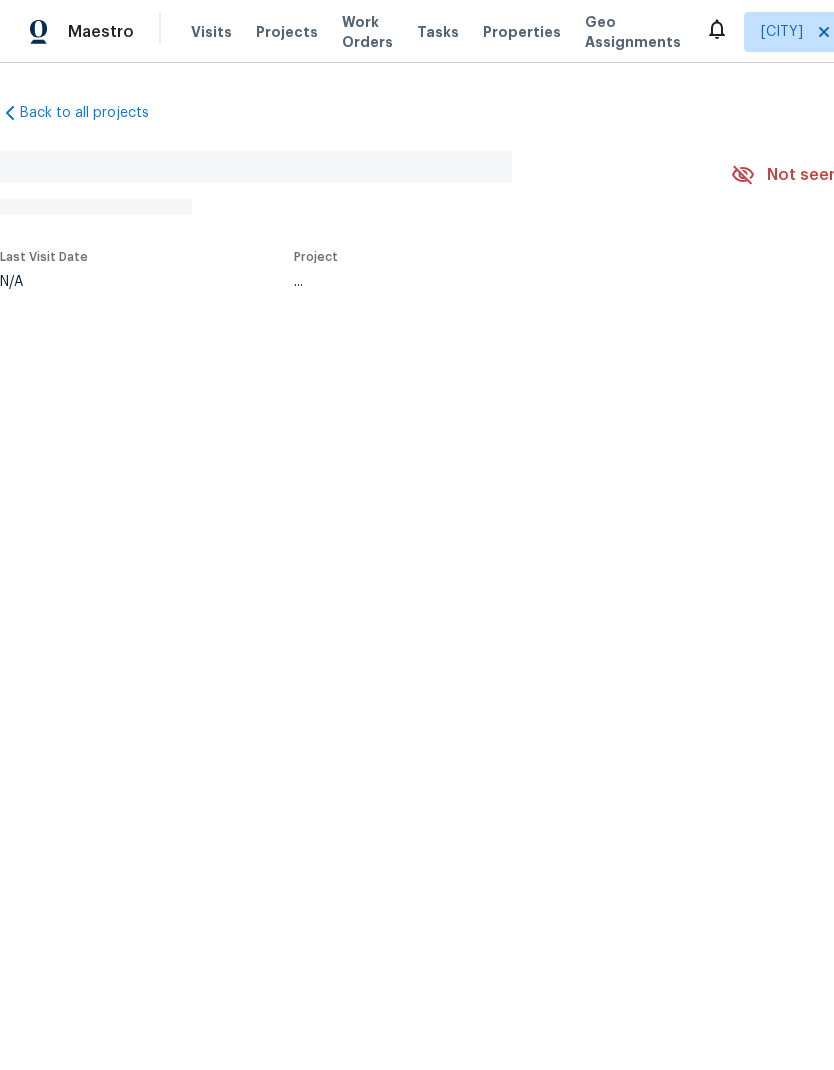 scroll, scrollTop: 0, scrollLeft: 0, axis: both 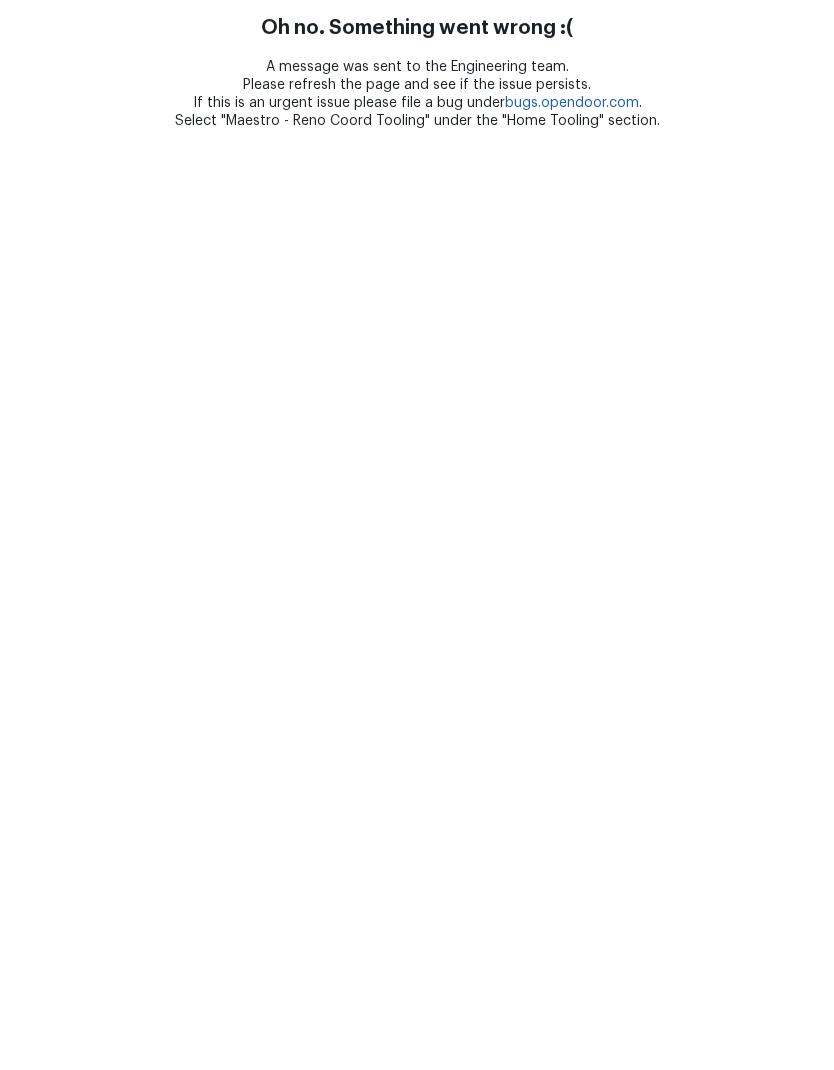 click on "Oh no. Something went wrong :( A message was sent to the Engineering team. Please refresh the page and see if the issue persists. If this is an urgent issue please file a bug under  bugs.opendoor.com . Select "Maestro - Reno Coord Tooling" under the "Home Tooling" section." at bounding box center [417, 65] 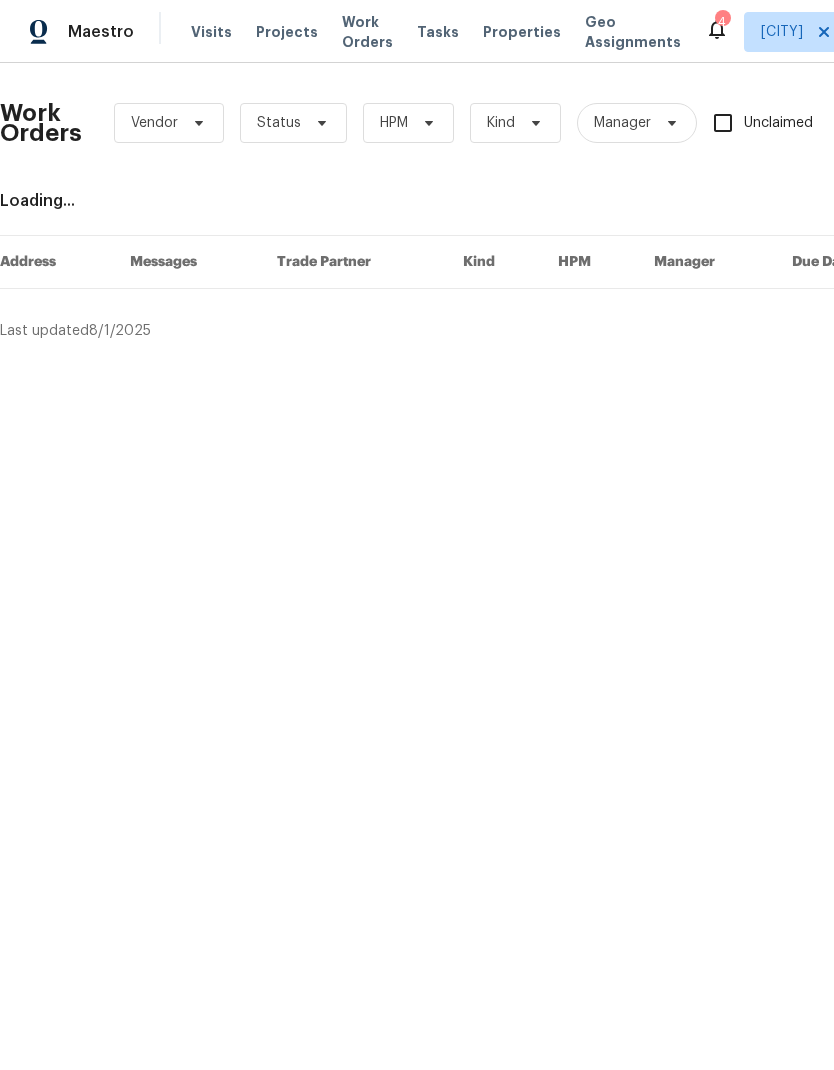 scroll, scrollTop: 0, scrollLeft: 0, axis: both 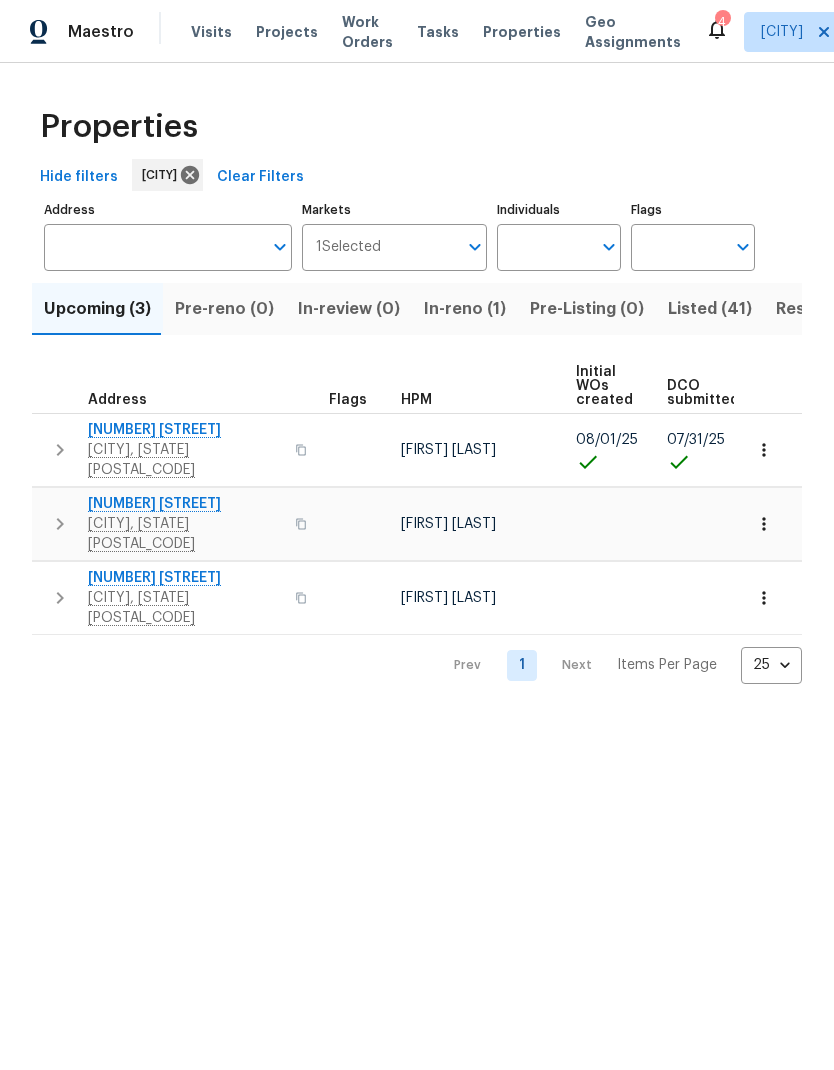 click on "Work Orders" at bounding box center [367, 32] 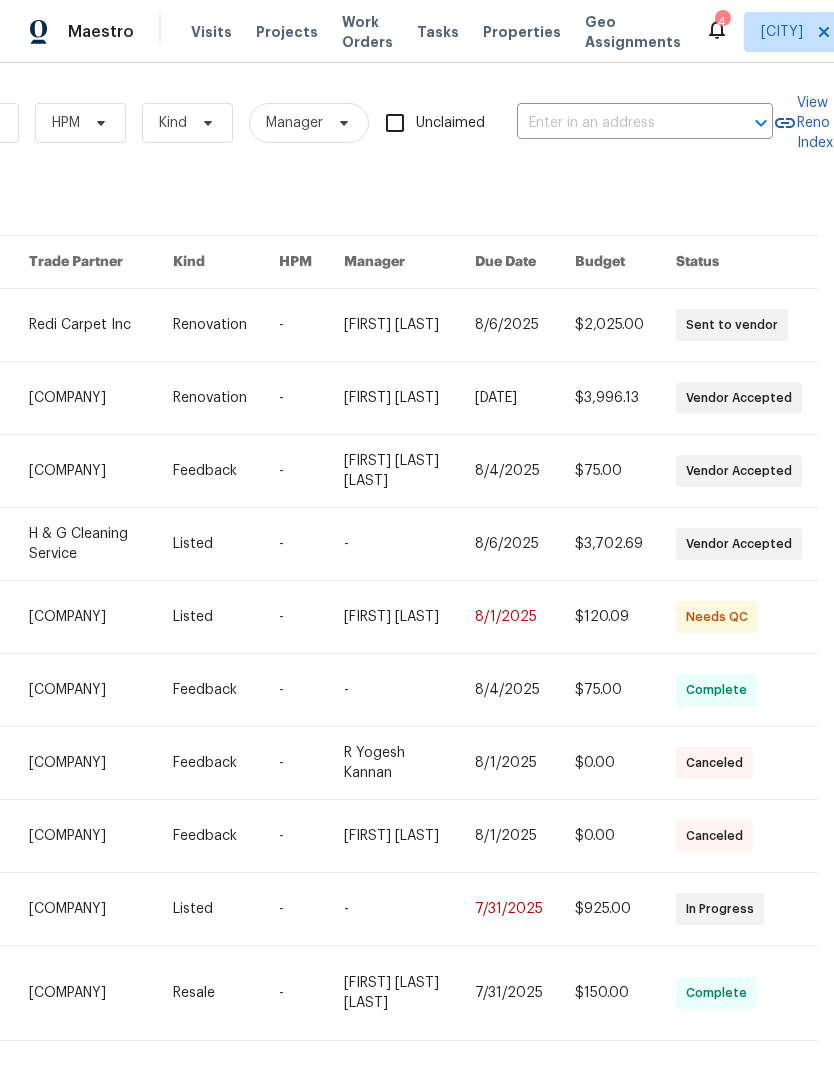 scroll, scrollTop: 0, scrollLeft: 329, axis: horizontal 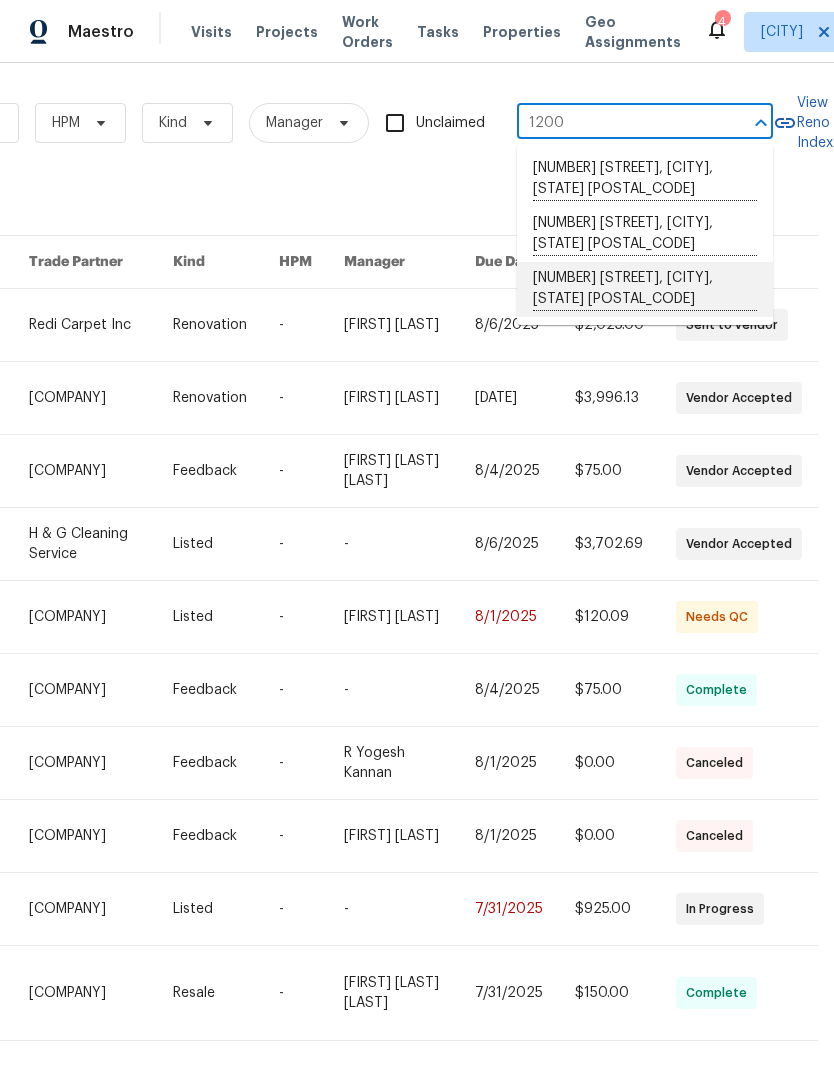 click on "[NUMBER] [STREET], [CITY], [STATE] [POSTAL_CODE]" at bounding box center (645, 289) 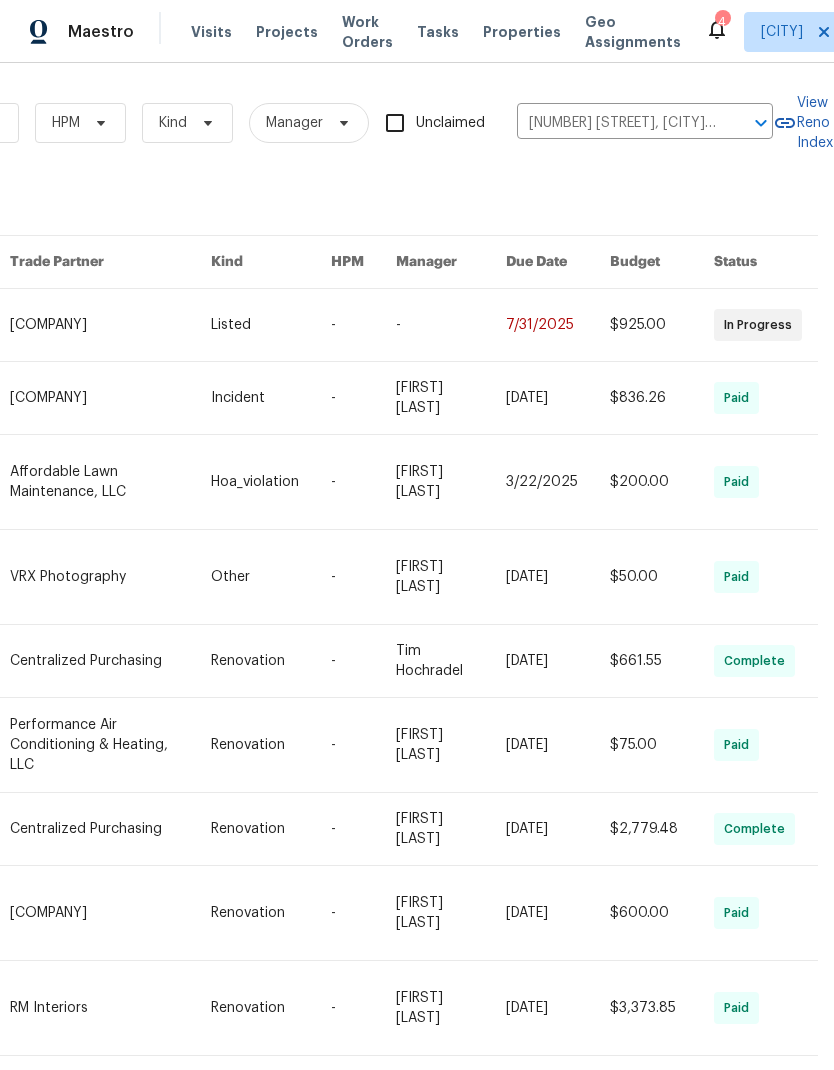 click at bounding box center (110, 325) 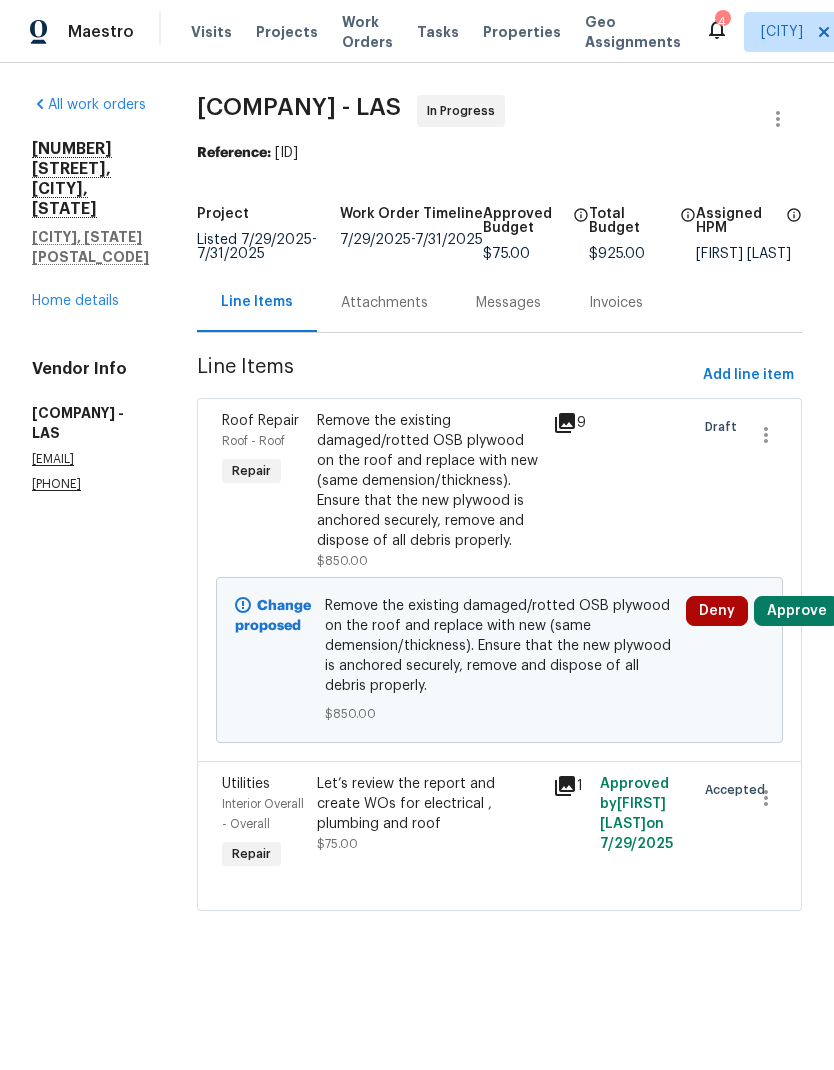 click on "Home details" at bounding box center [75, 301] 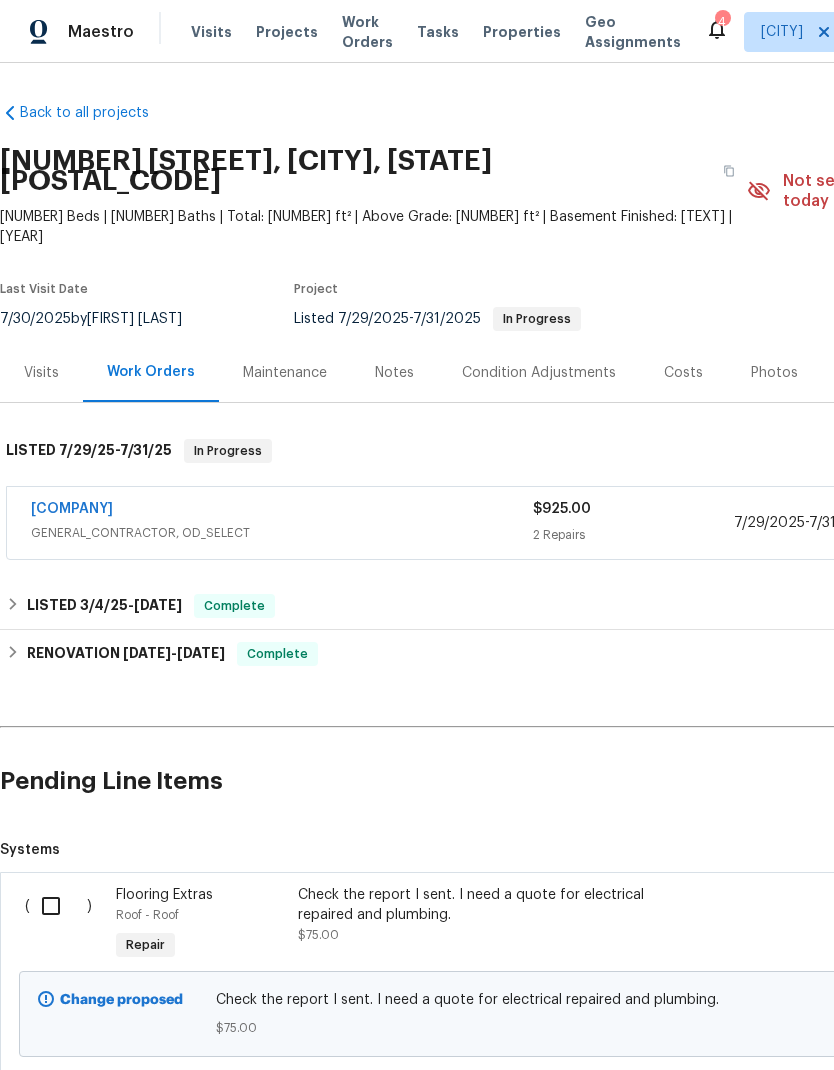 click at bounding box center [58, 906] 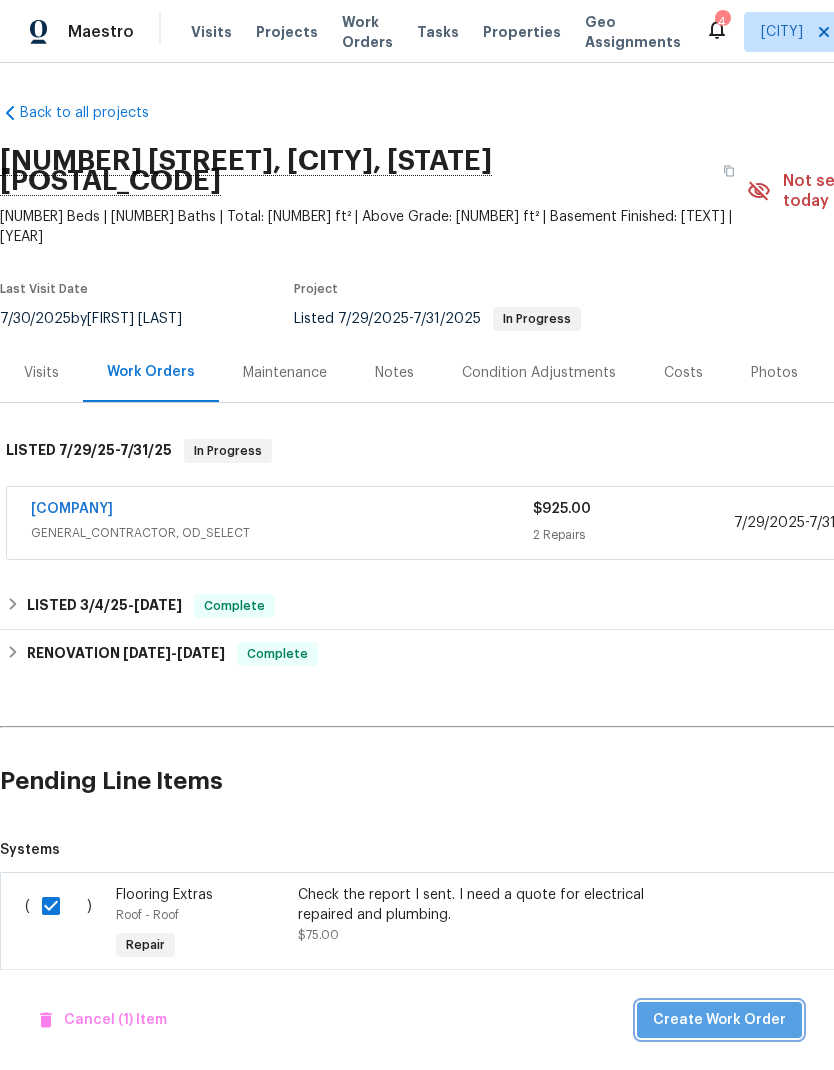 click on "Create Work Order" at bounding box center [719, 1020] 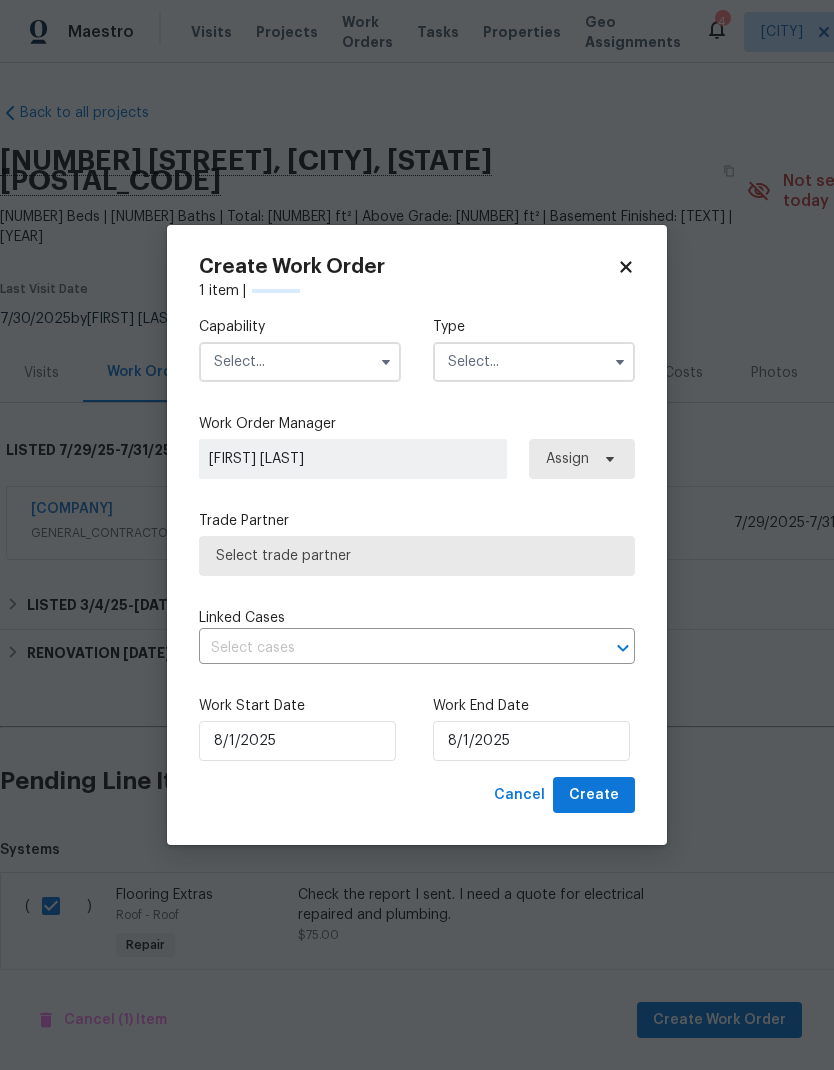 checkbox on "false" 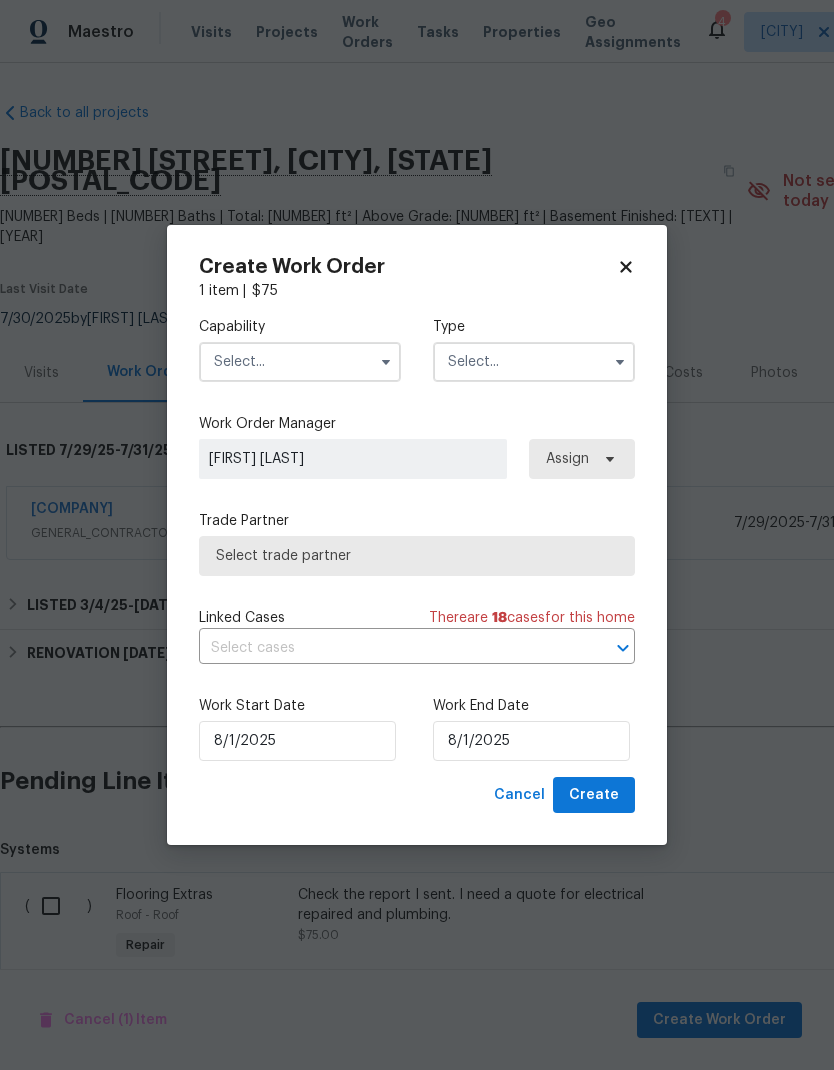 click at bounding box center (300, 362) 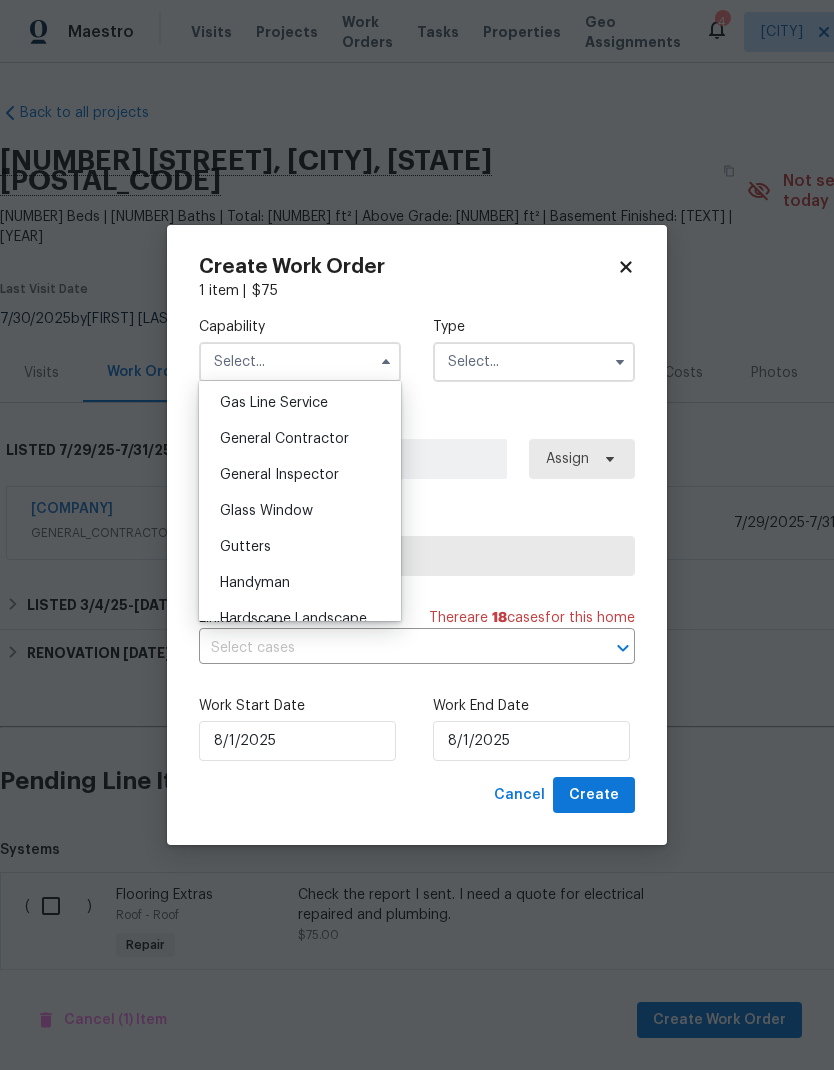 scroll, scrollTop: 923, scrollLeft: 0, axis: vertical 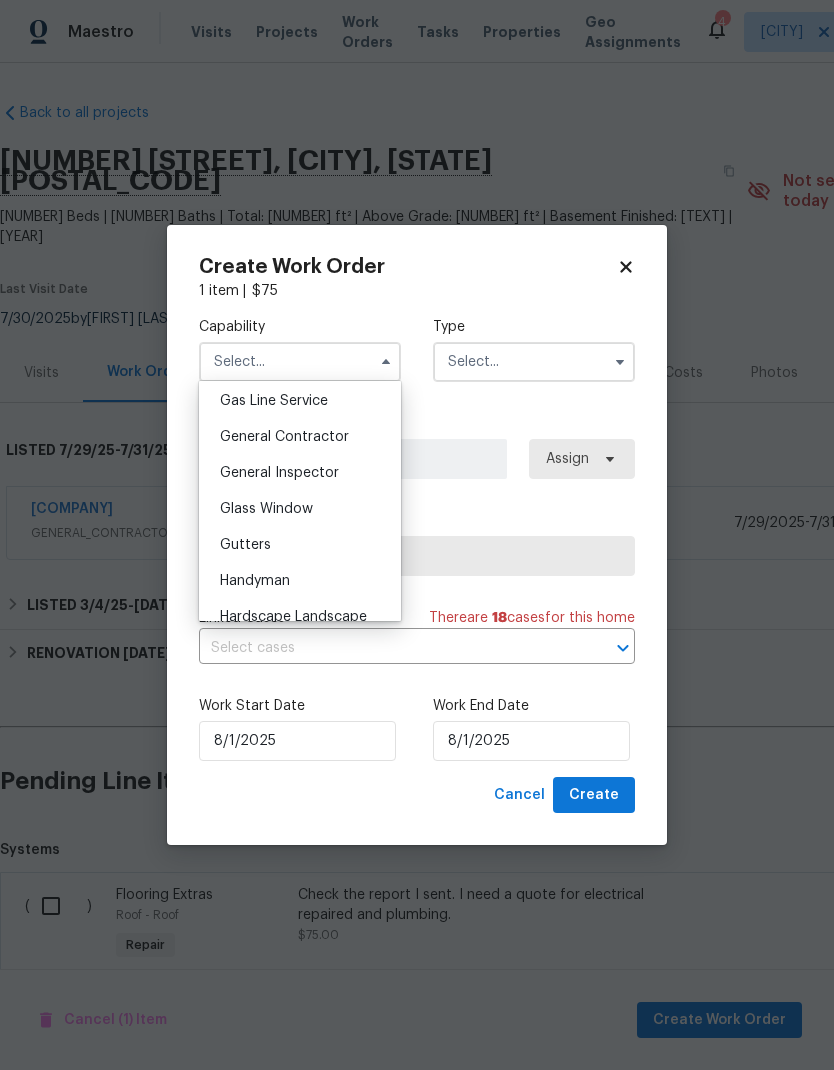 click on "General Contractor" at bounding box center [284, 437] 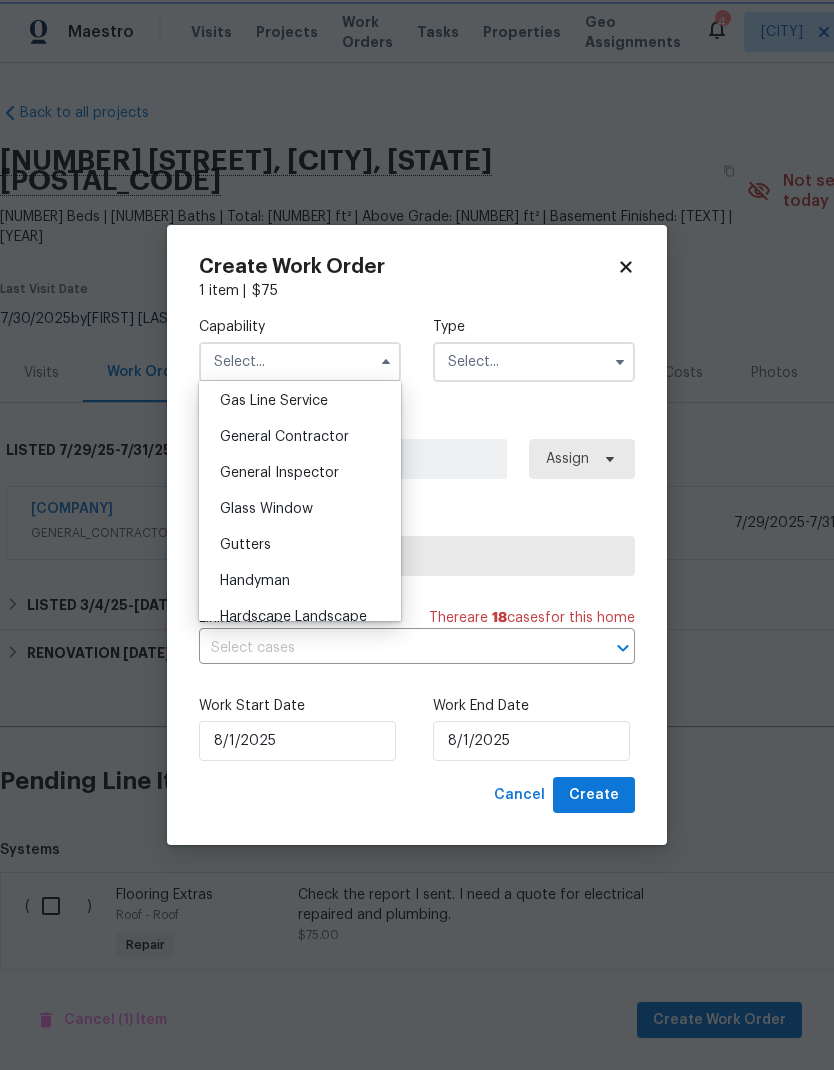 type on "General Contractor" 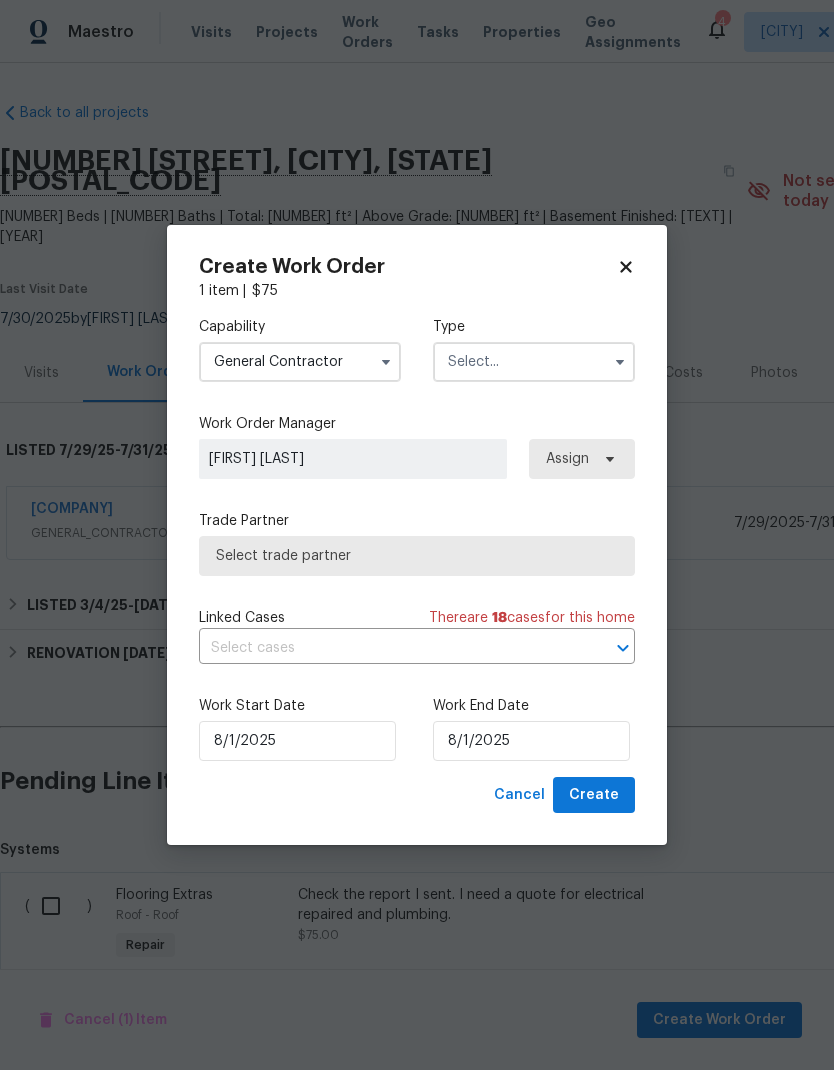 click at bounding box center (534, 362) 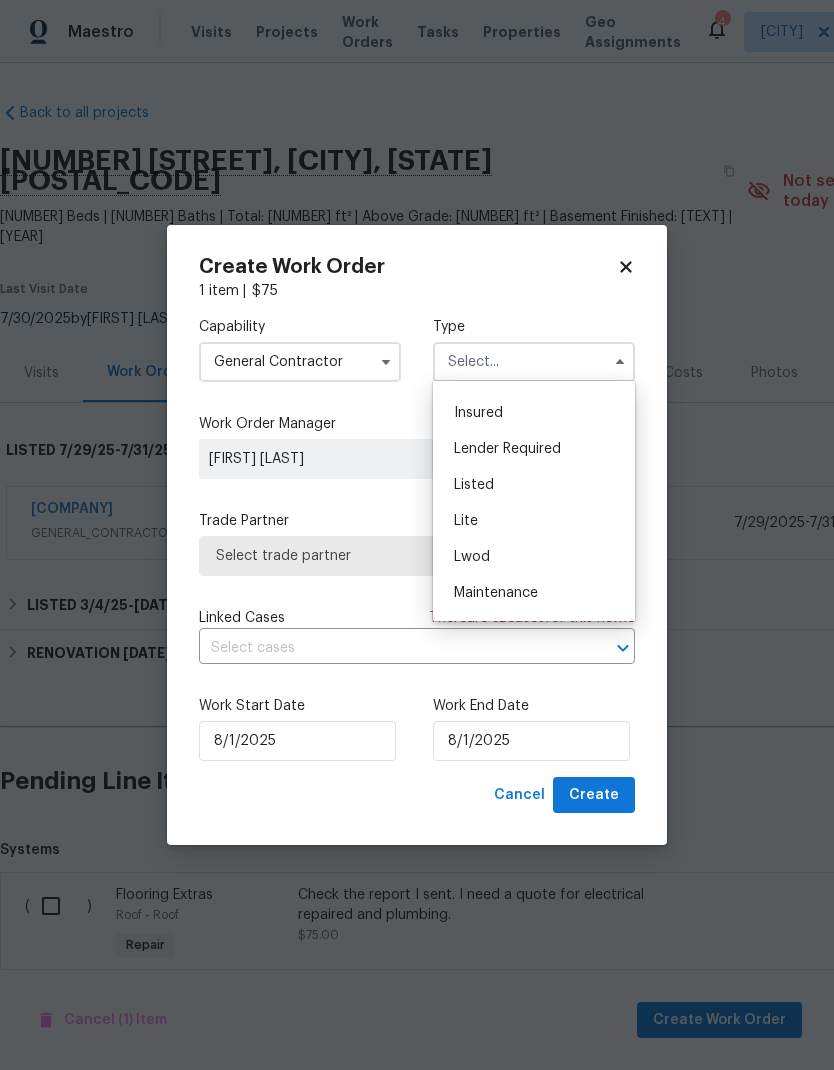 scroll, scrollTop: 141, scrollLeft: 0, axis: vertical 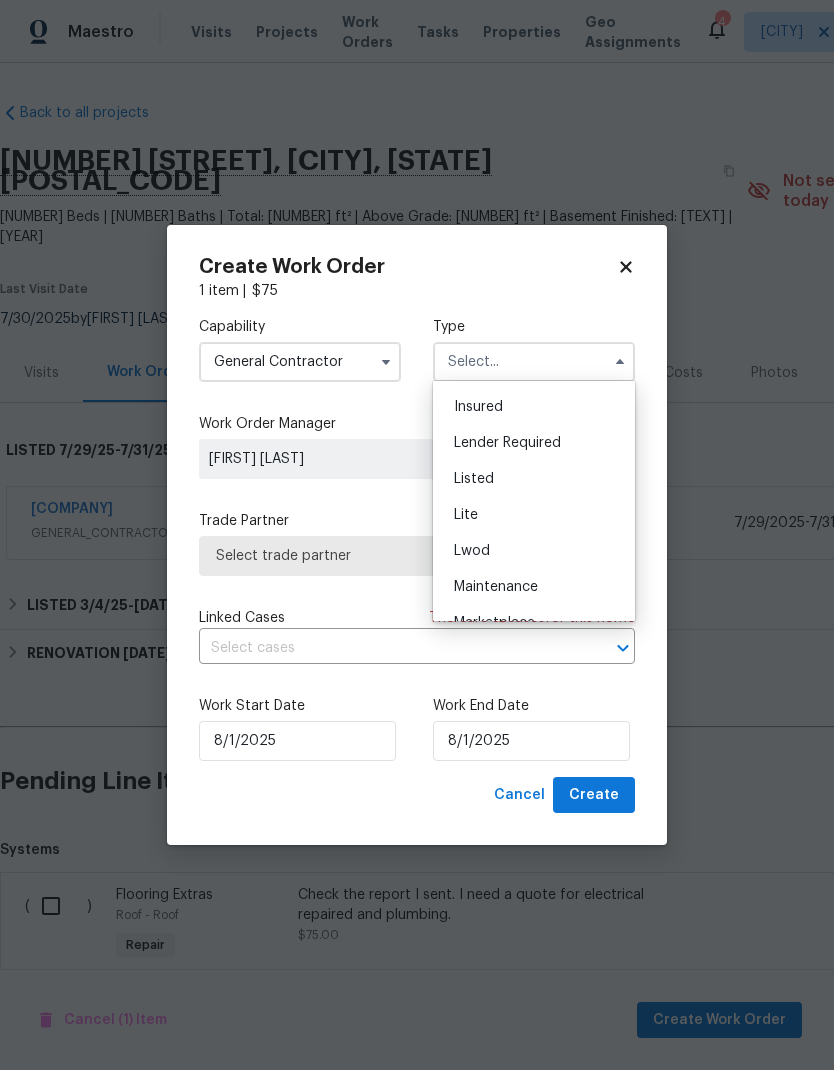 click on "Listed" at bounding box center [474, 479] 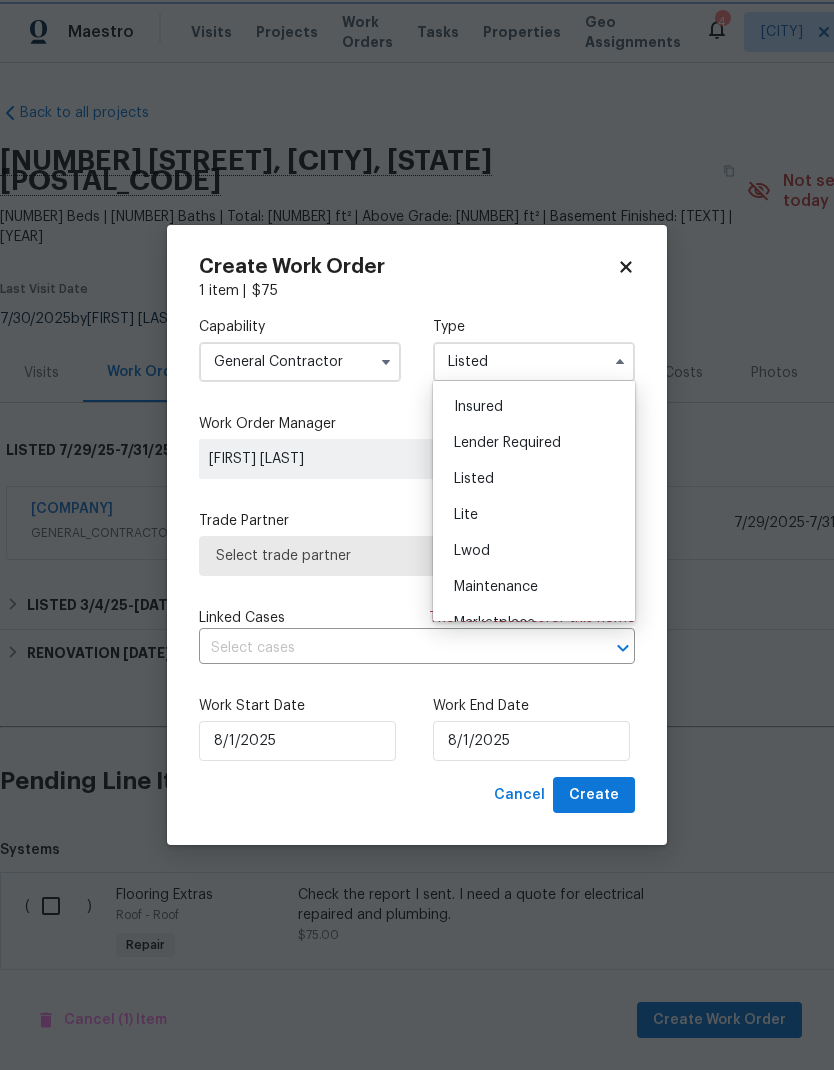 scroll, scrollTop: 0, scrollLeft: 0, axis: both 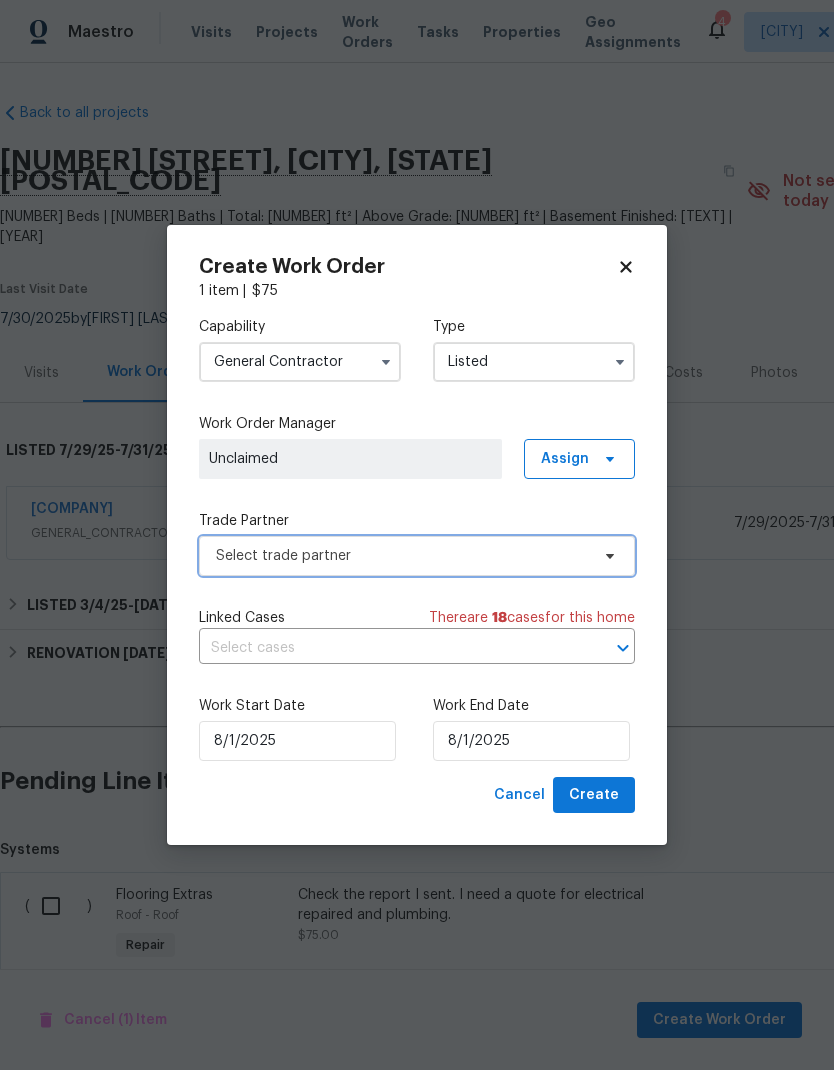 click on "Select trade partner" at bounding box center (402, 556) 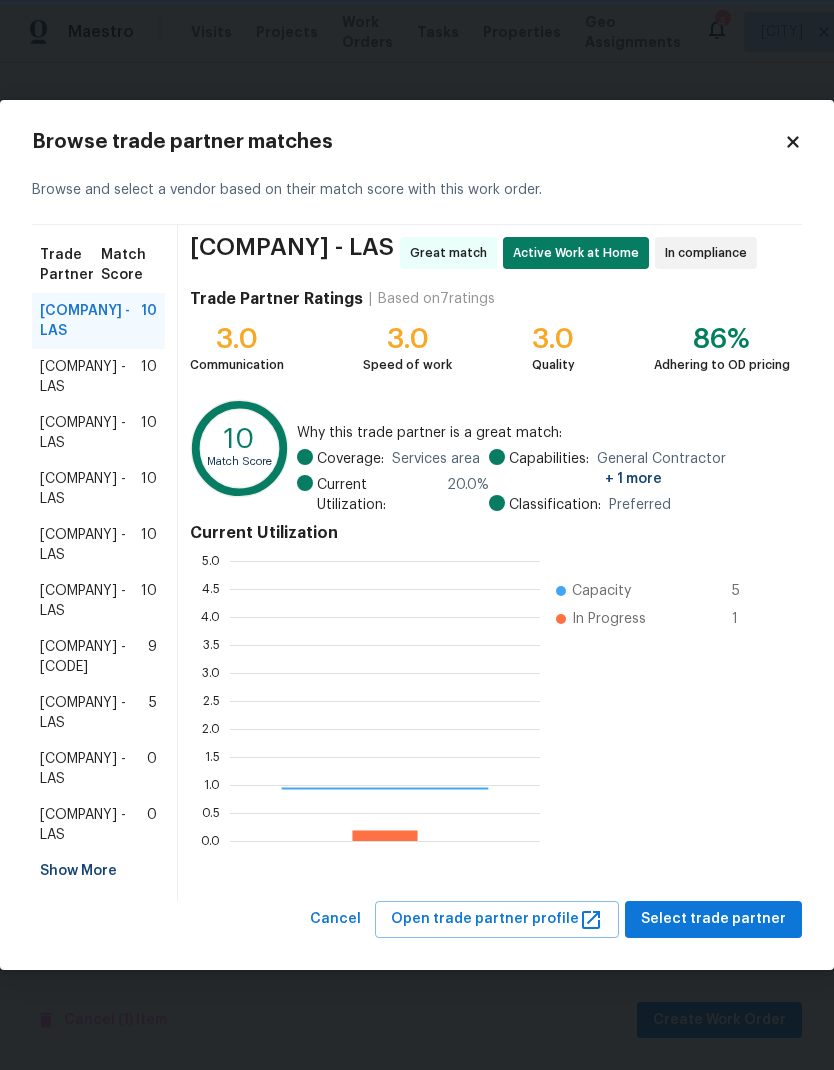 scroll, scrollTop: 2, scrollLeft: 2, axis: both 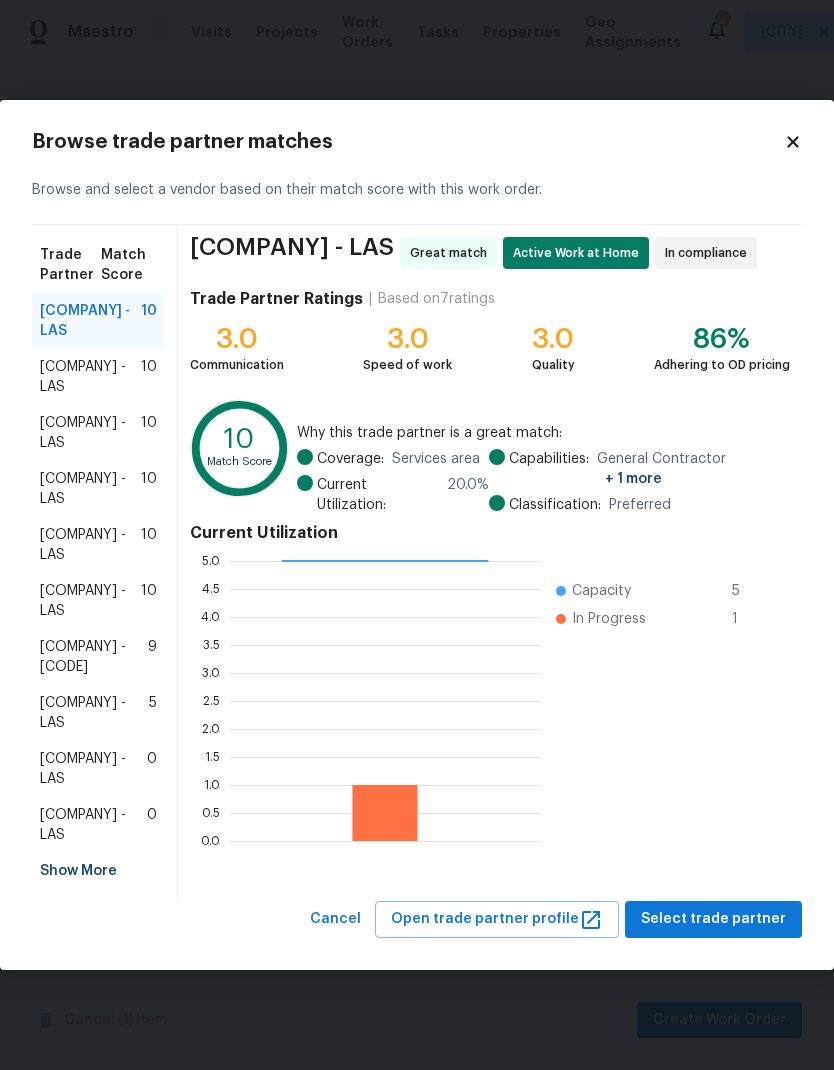 click on "Show More" at bounding box center [98, 871] 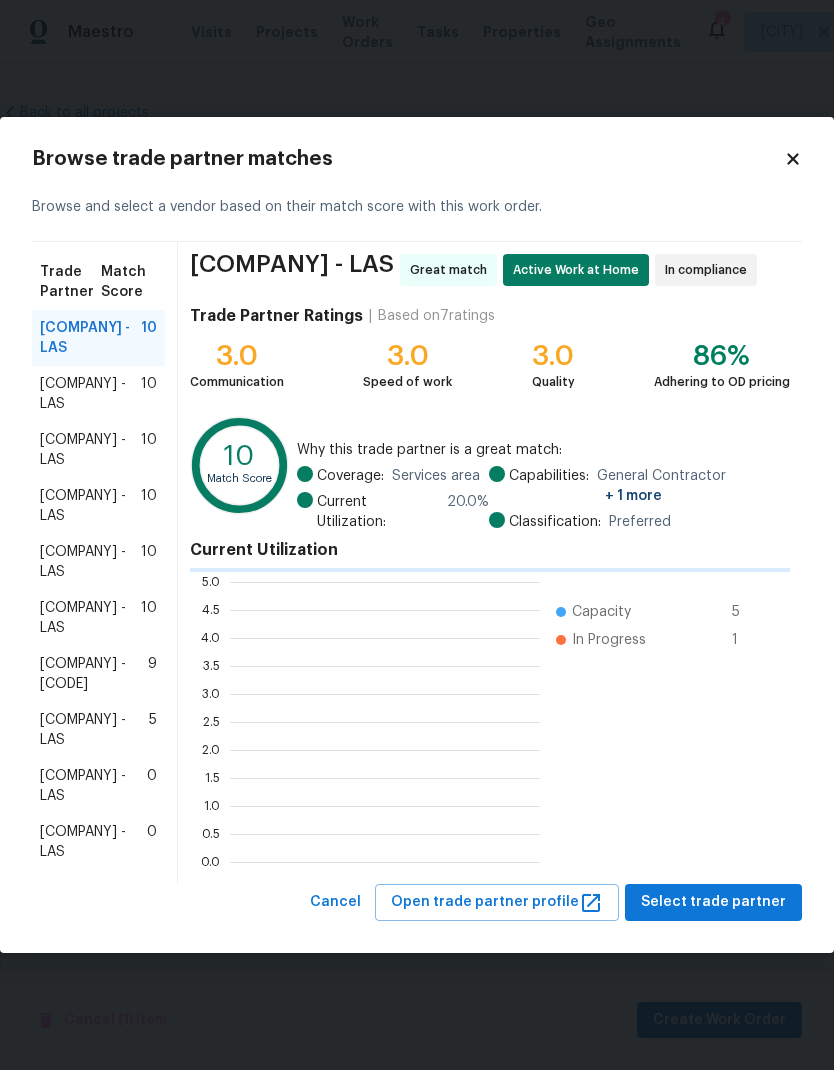 scroll, scrollTop: 2, scrollLeft: 2, axis: both 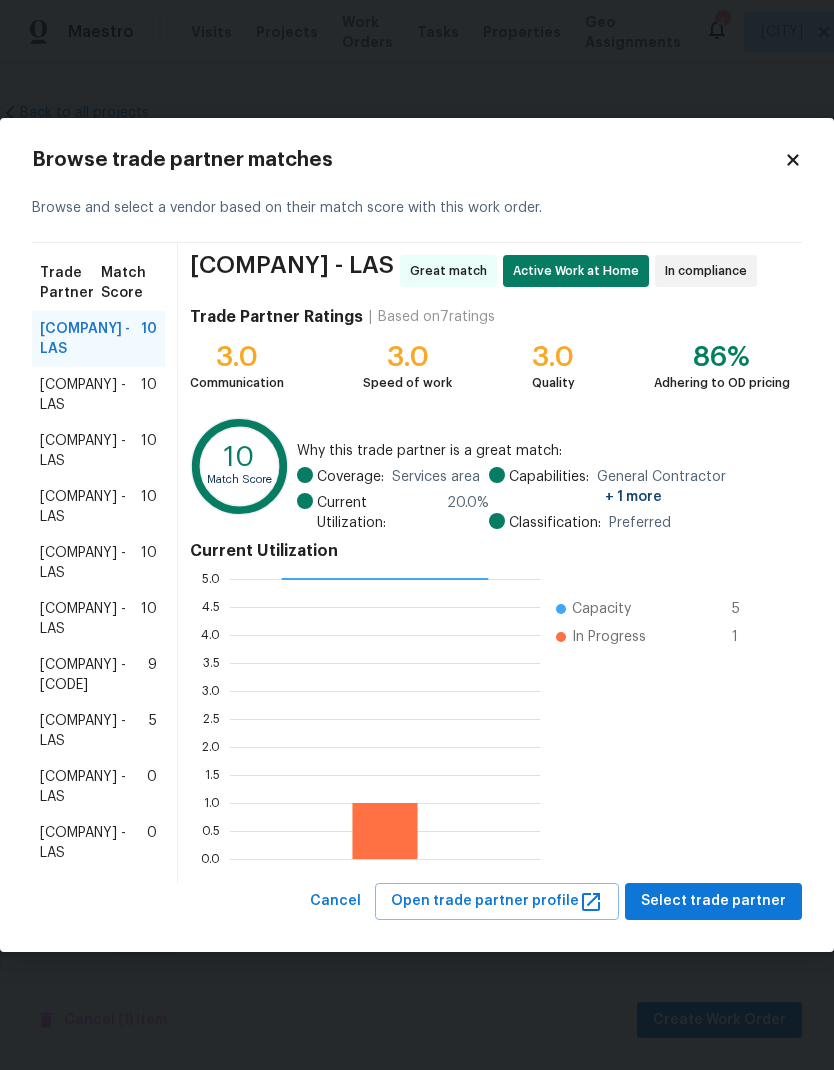 click on "H & G Cleaning Service - LAS-S" at bounding box center [94, 675] 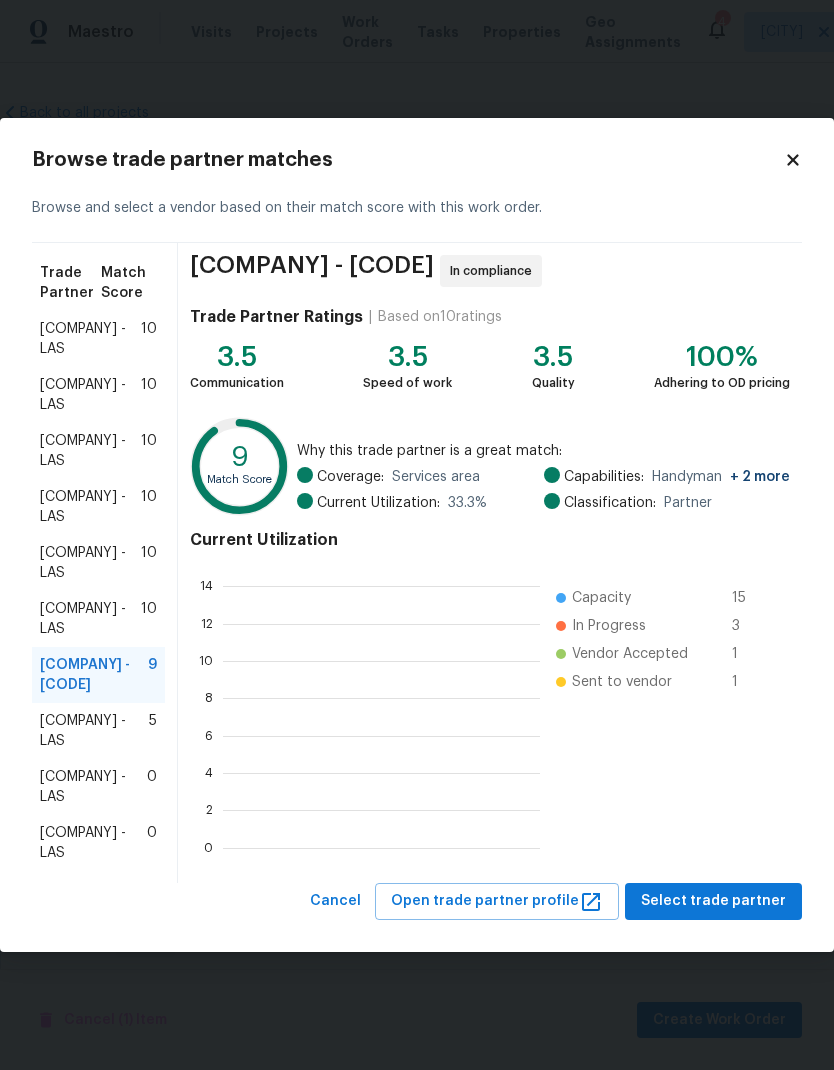 scroll, scrollTop: 2, scrollLeft: 2, axis: both 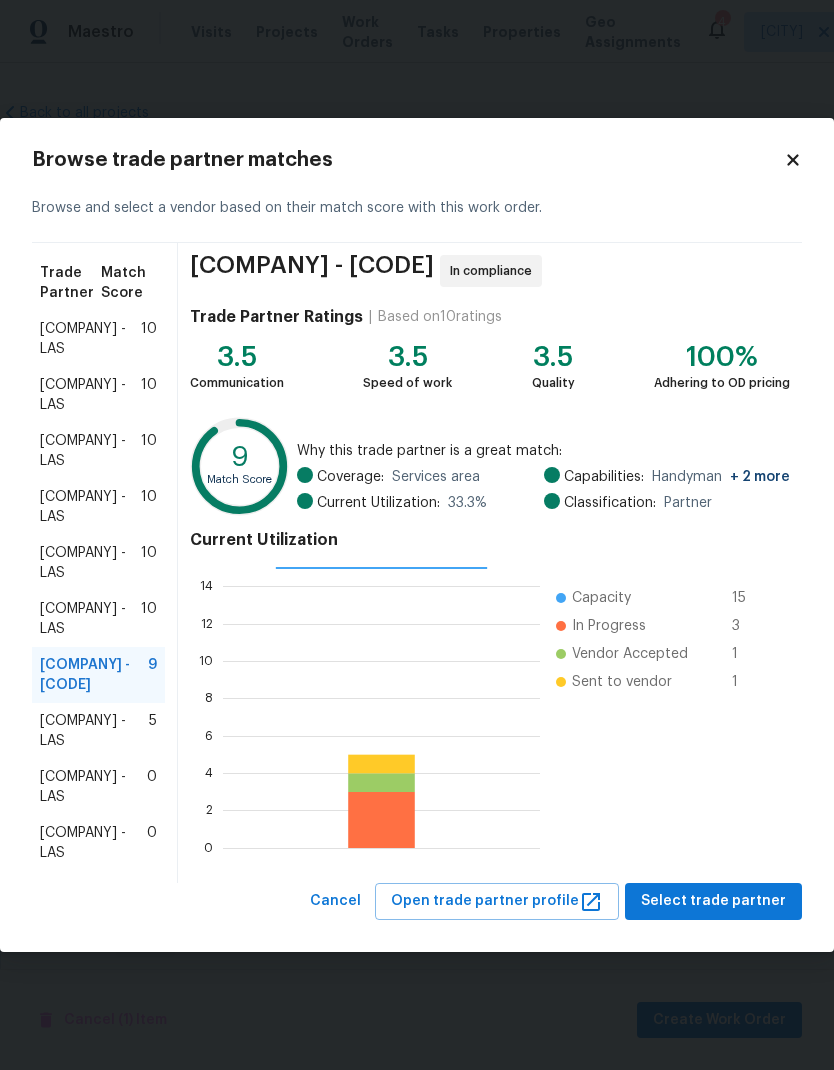 click on "Browse trade partner matches Browse and select a vendor based on their match score with this work order. Trade Partner Match Score All in One Remodeling LLC - LAS 10 Acme Services LV - LAS 10 24/7 Restoration and Construction - LAS 10 365 Clean Outs - LAS 10 Multiworks LLC - LAS 10 HM-Handyman - LAS 10 H & G Cleaning Service - LAS-S 9 ProSeven LLC - LAS 5 Opendoor LAS - LAS 0 Opendoor HQ - LAS 0 H & G Cleaning Service - LAS-S In compliance Trade Partner Ratings    |    Based on  10  ratings 3.5 Communication 3.5 Speed of work 3.5 Quality 100% Adhering to OD pricing 9 Match Score Why this trade partner is a great match: Coverage: Services area Current Utilization: 33.3 % Capabilities: Handyman + 2 more Classification: Partner Current Utilization 0 2 4 6 8 10 12 14 Capacity 15 In Progress 3 Vendor Accepted 1 Sent to vendor 1 Cancel Open trade partner profile Select trade partner" at bounding box center [417, 535] 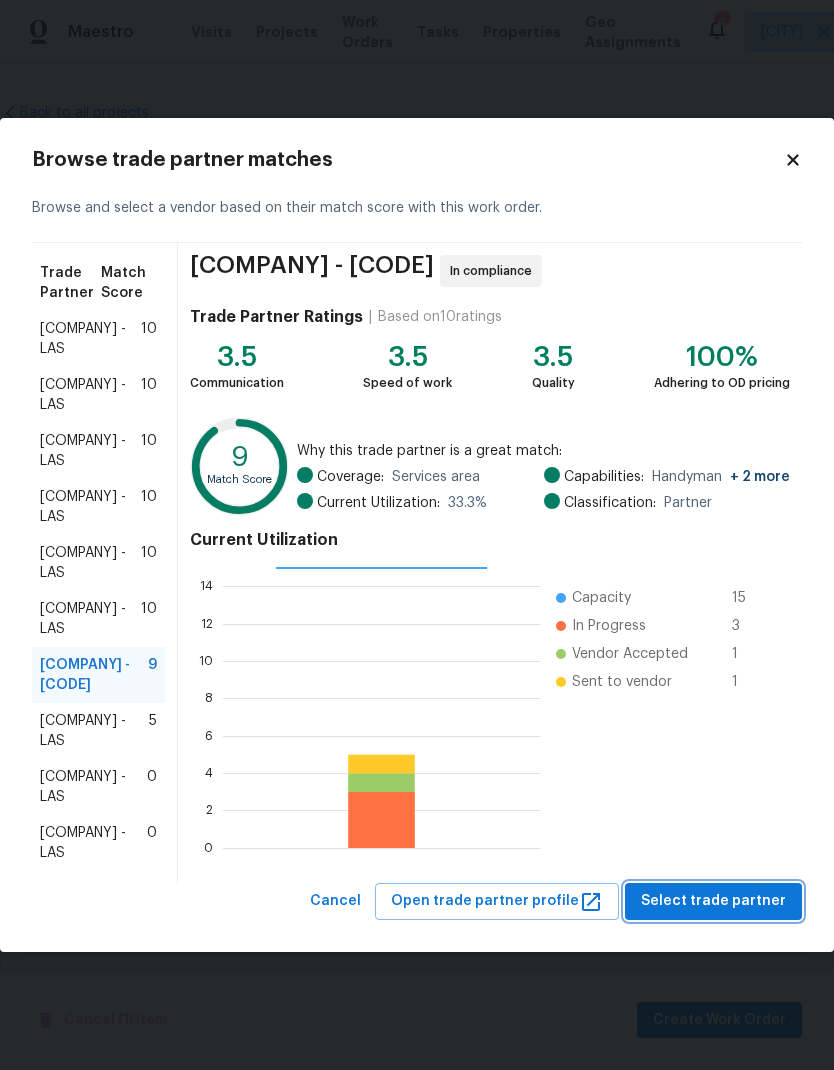 click on "Select trade partner" at bounding box center [713, 901] 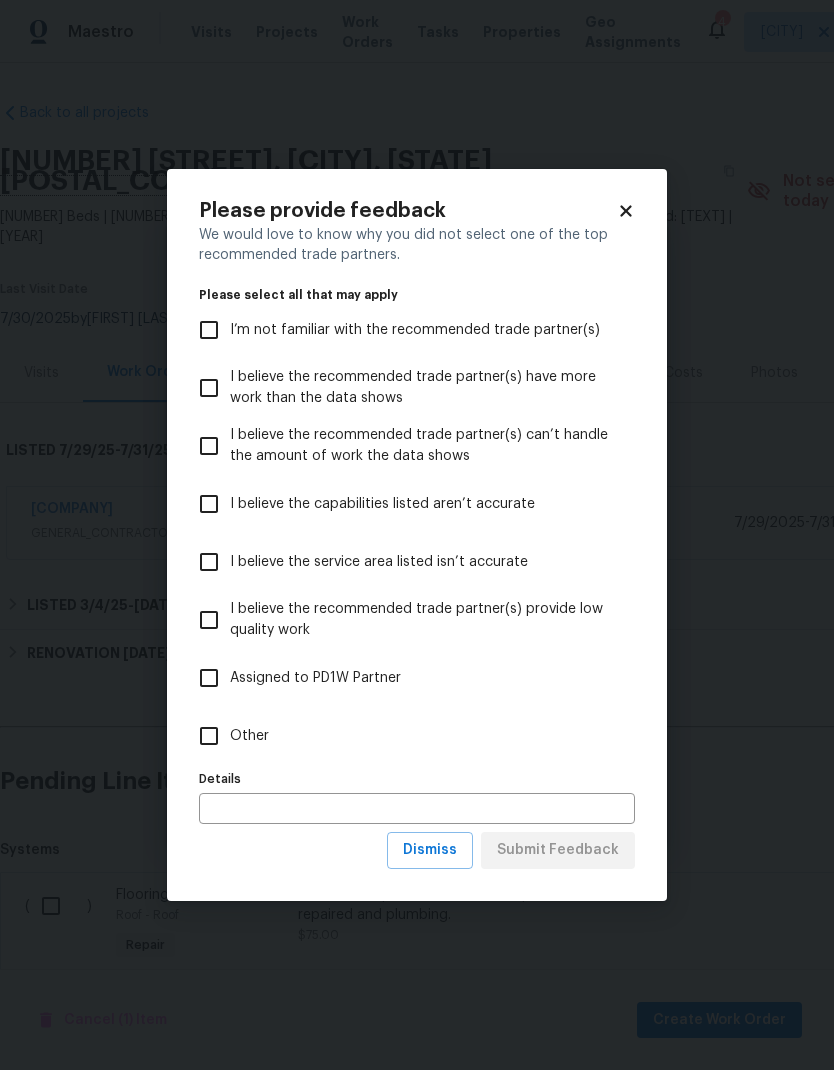 click on "Other" at bounding box center (209, 736) 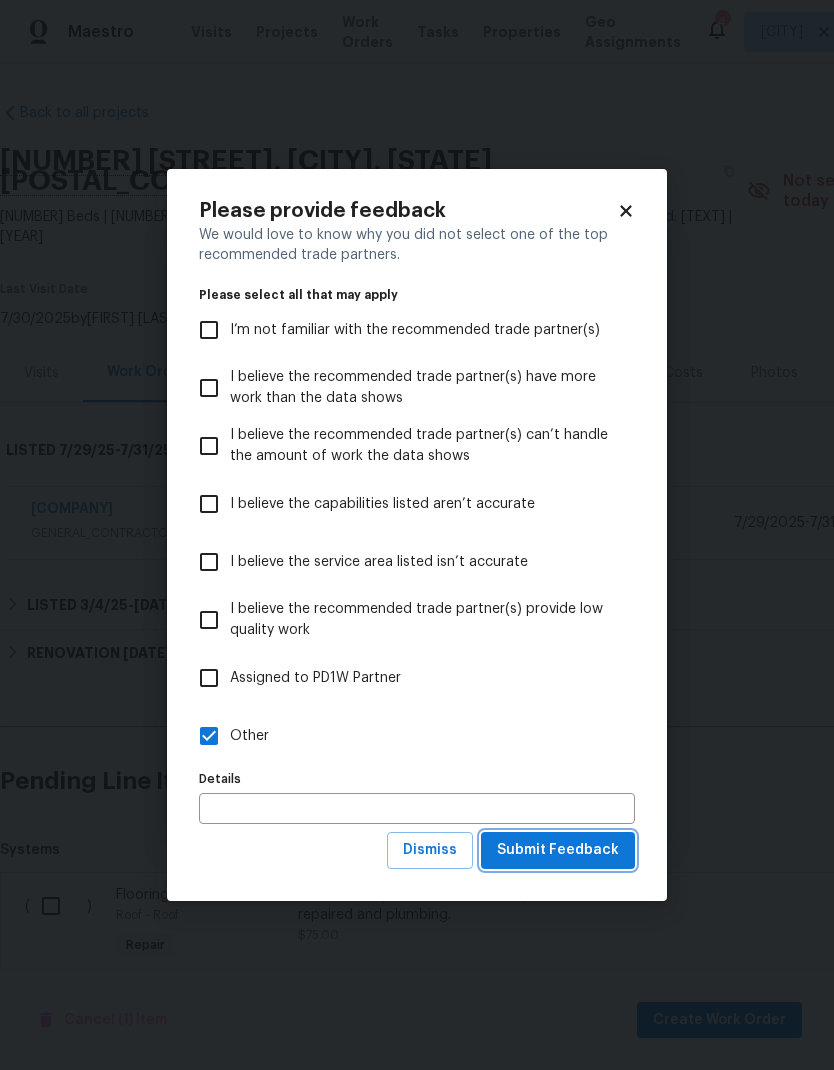 click on "Submit Feedback" at bounding box center (558, 850) 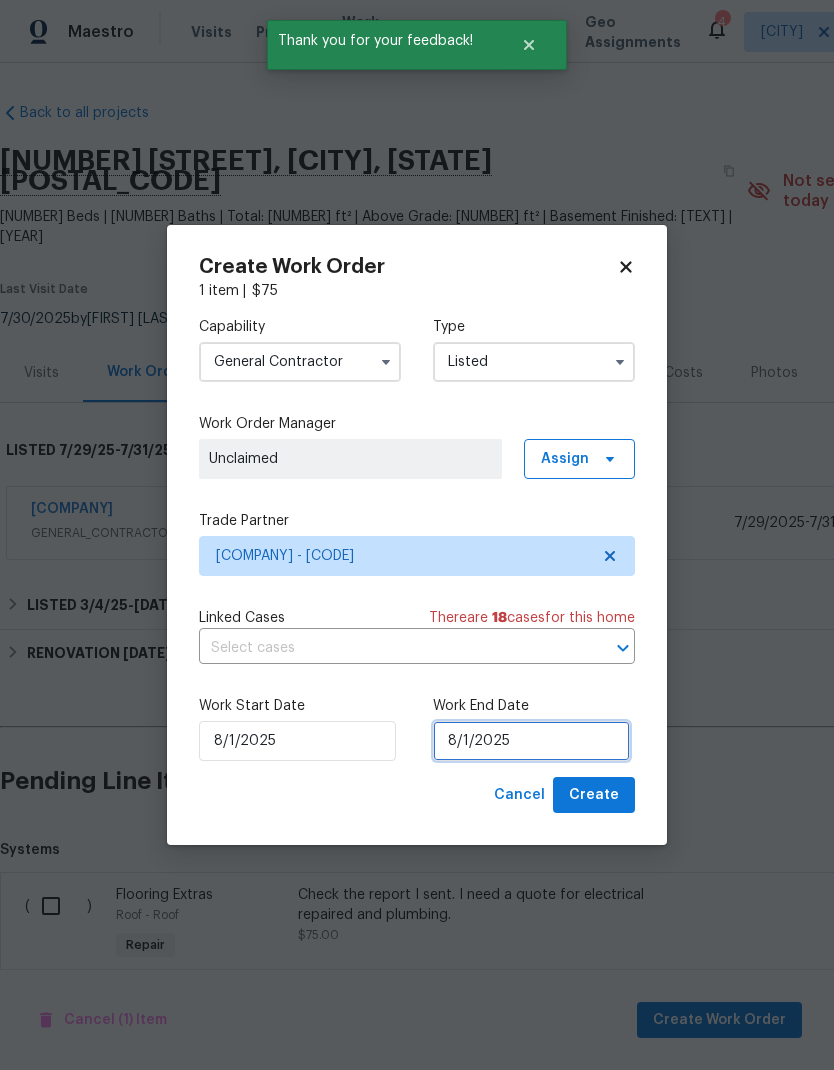click on "8/1/2025" at bounding box center [531, 741] 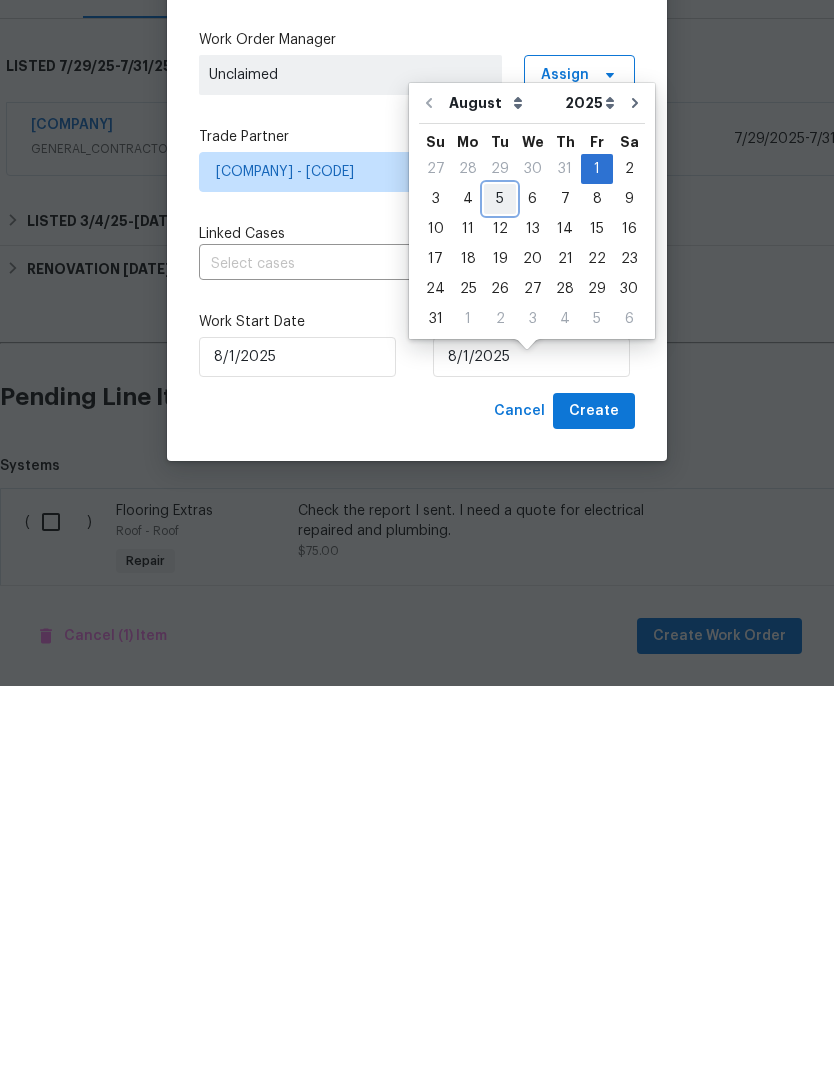 click on "5" at bounding box center (500, 583) 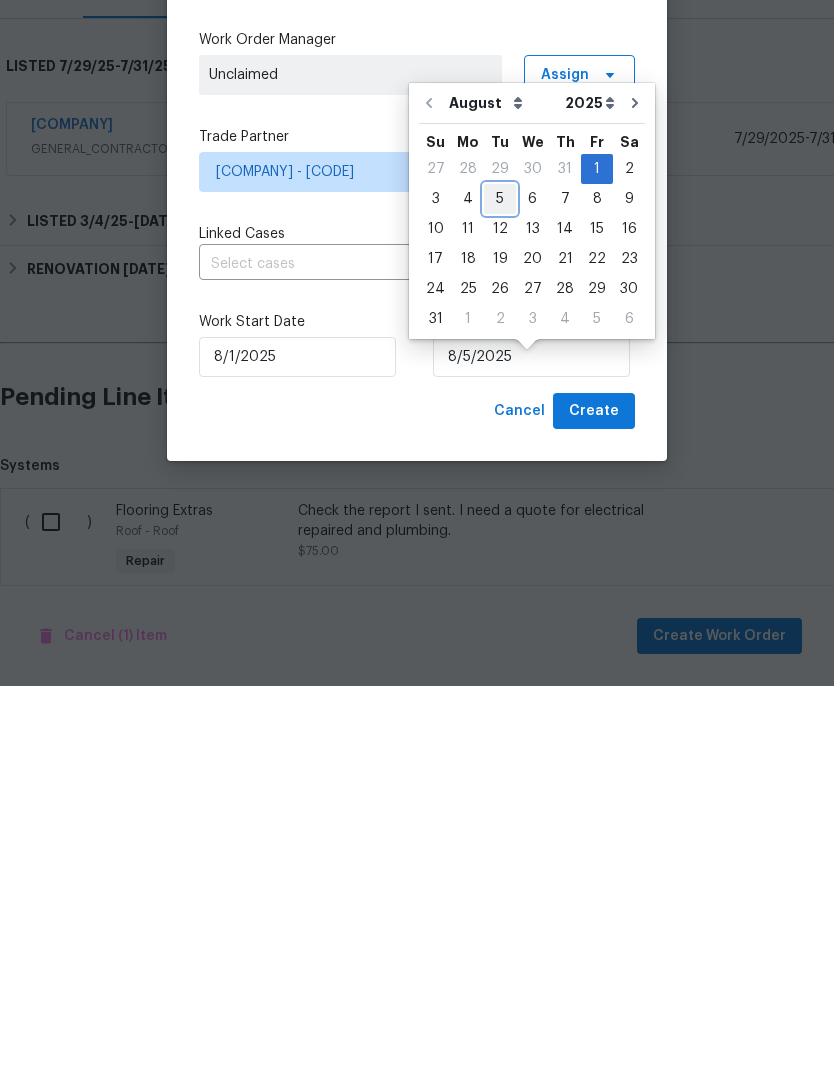 scroll, scrollTop: 80, scrollLeft: 0, axis: vertical 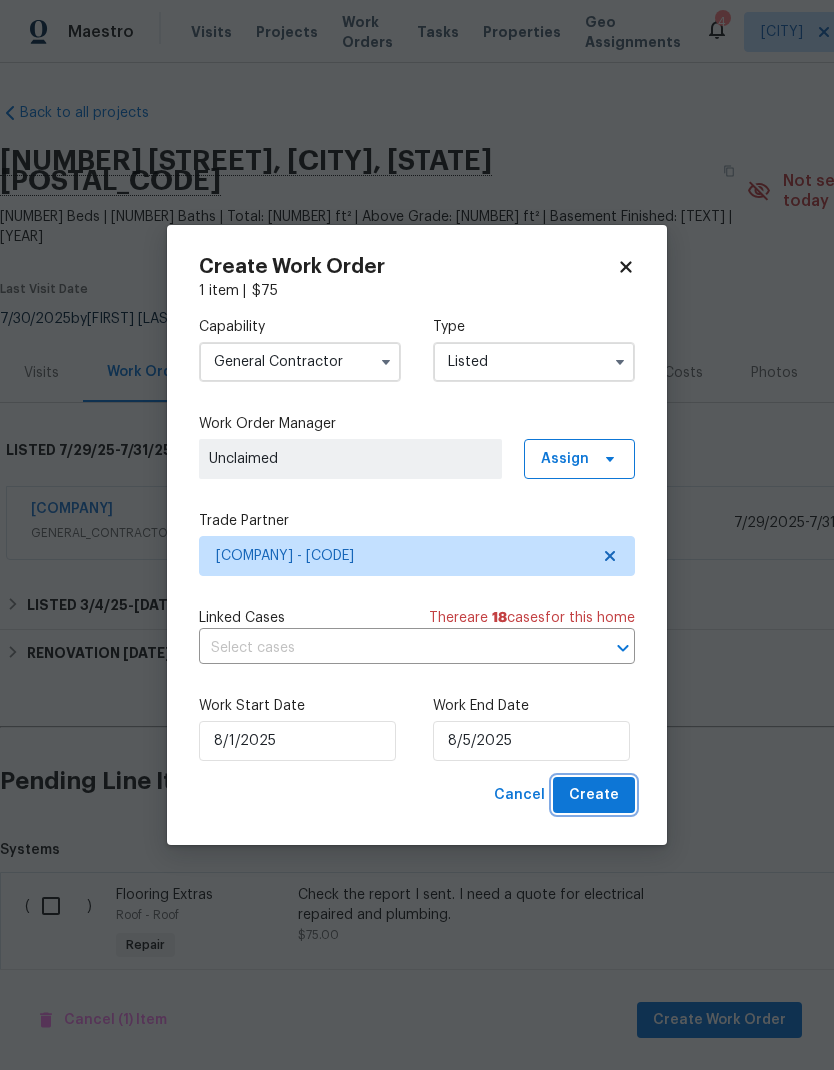 click on "Create" at bounding box center (594, 795) 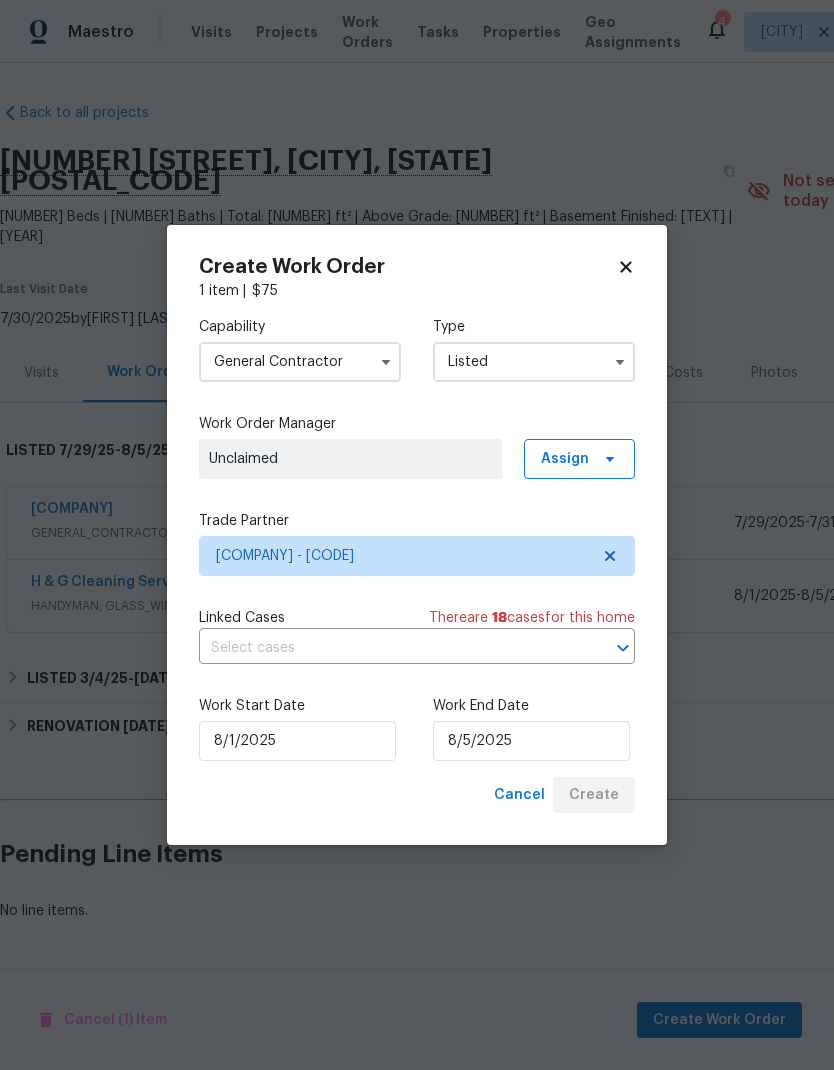scroll, scrollTop: 0, scrollLeft: 0, axis: both 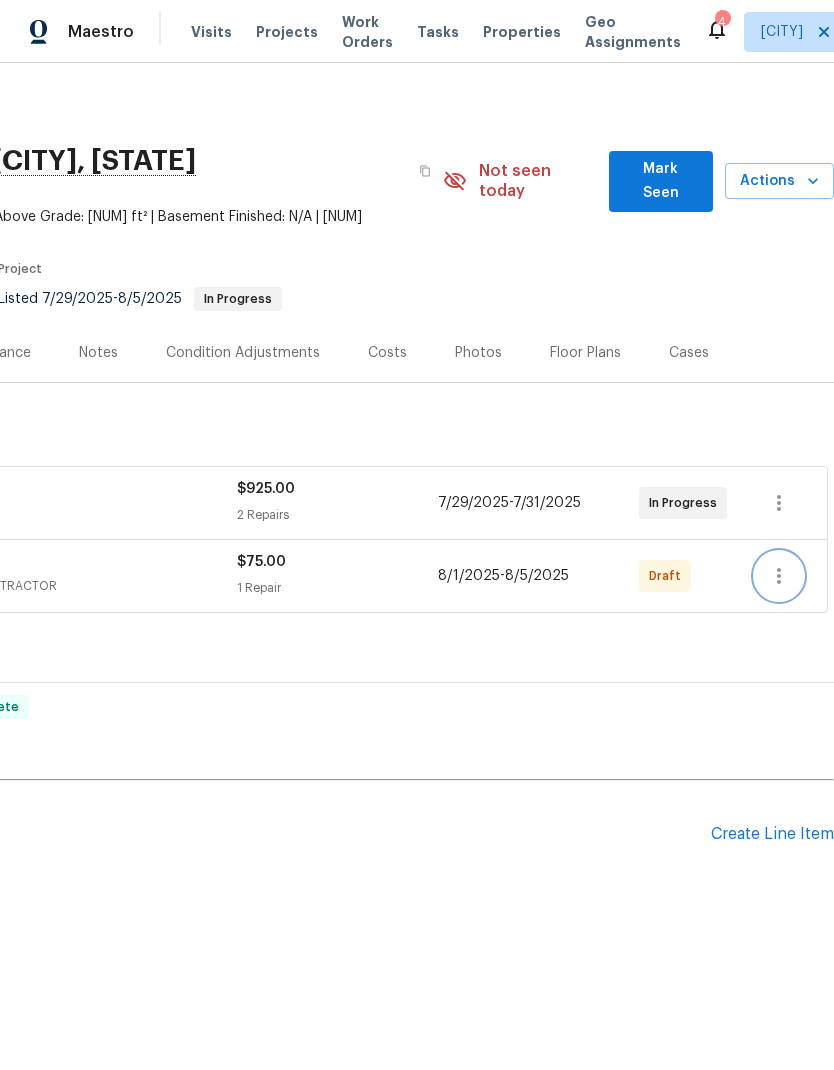 click 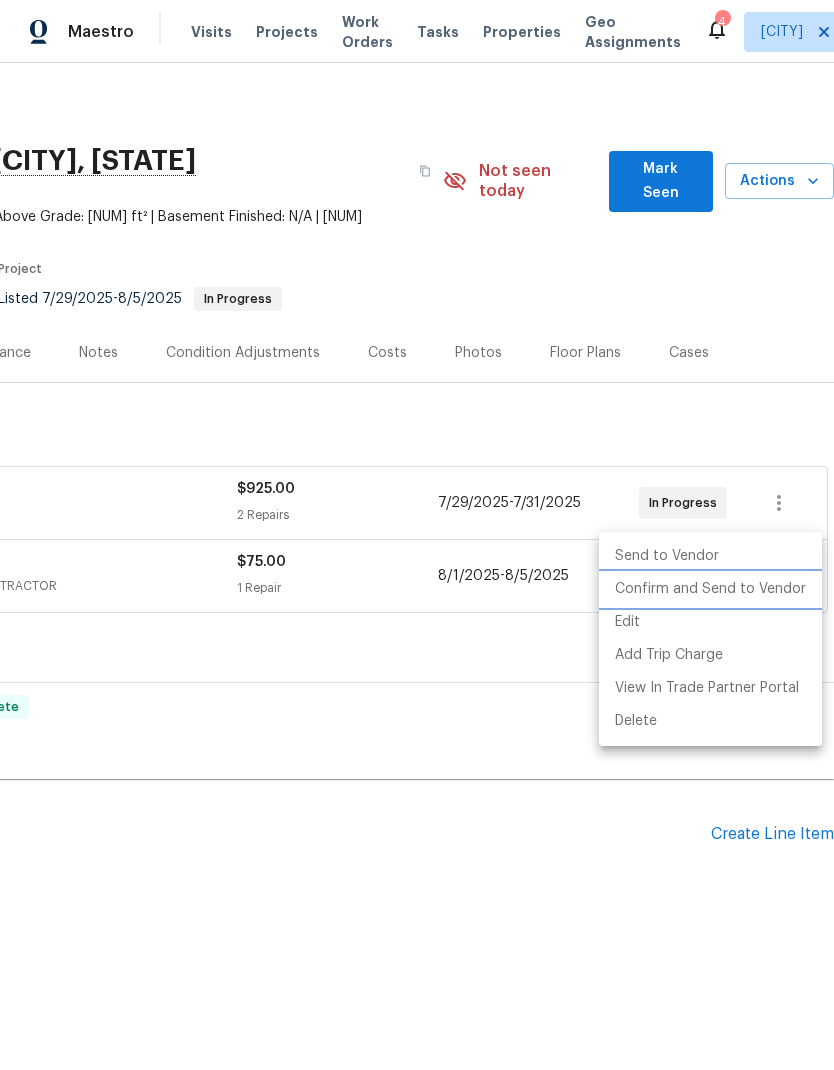 click on "Confirm and Send to Vendor" at bounding box center [710, 589] 